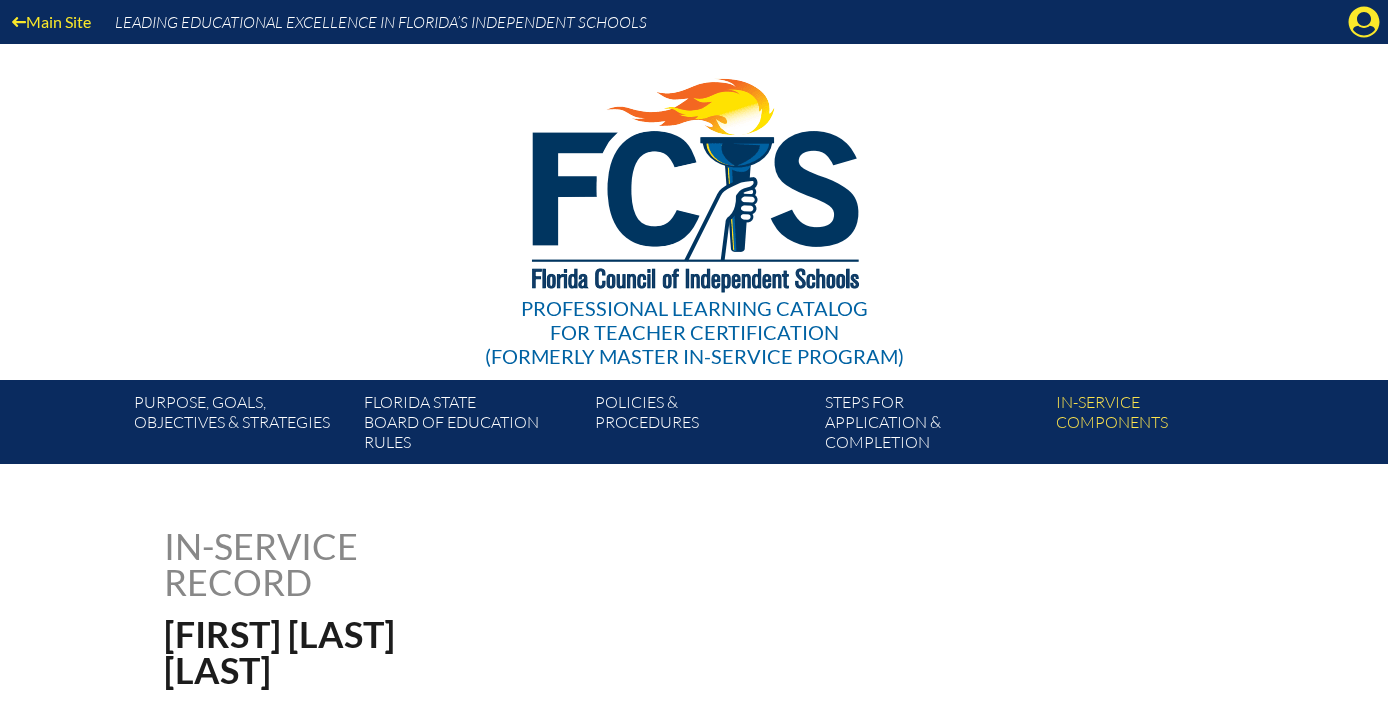 scroll, scrollTop: 0, scrollLeft: 0, axis: both 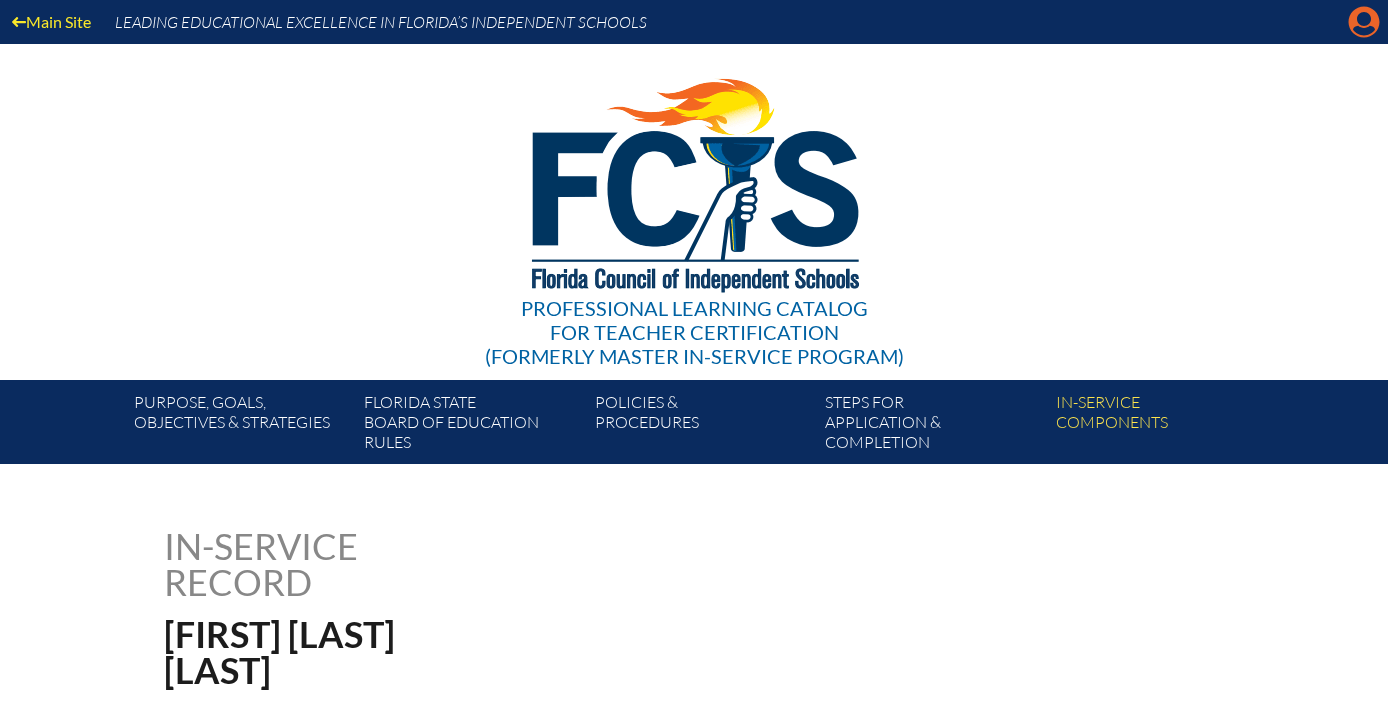click 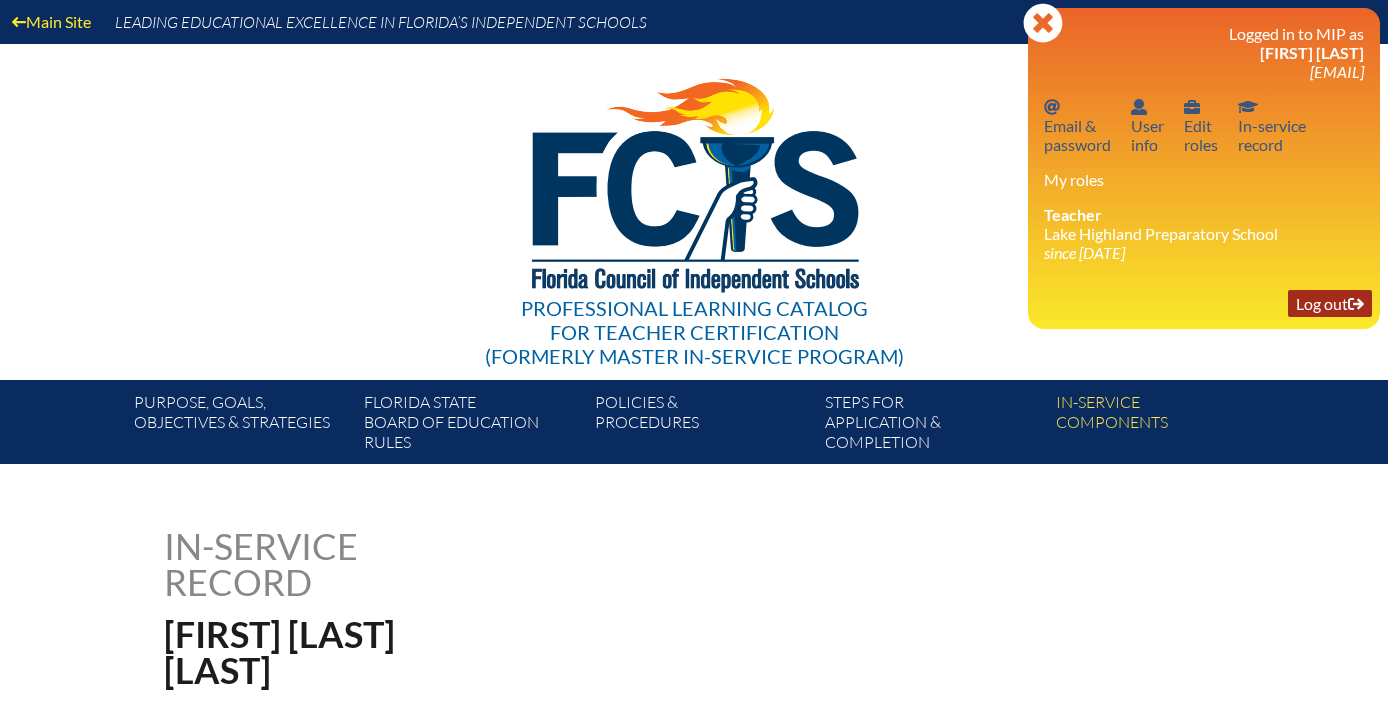 click on "Log out
Log out" at bounding box center (1330, 303) 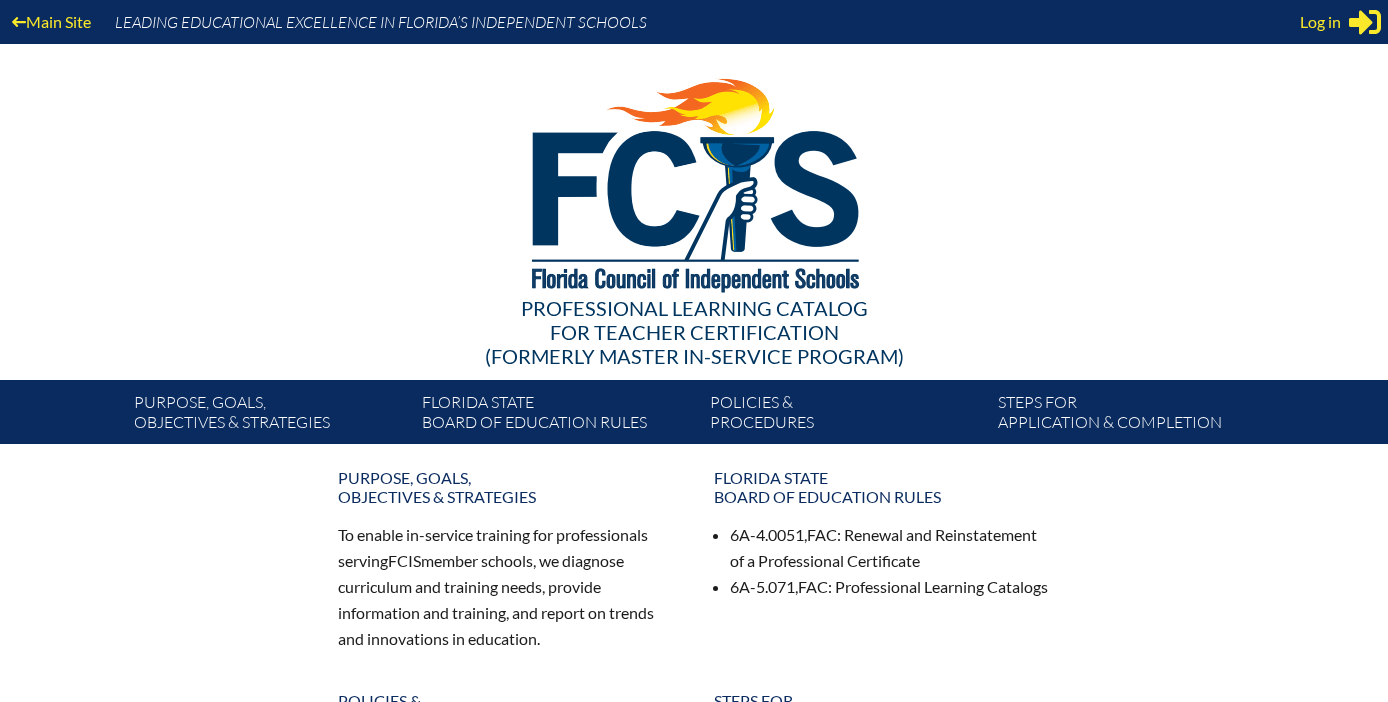 scroll, scrollTop: 0, scrollLeft: 0, axis: both 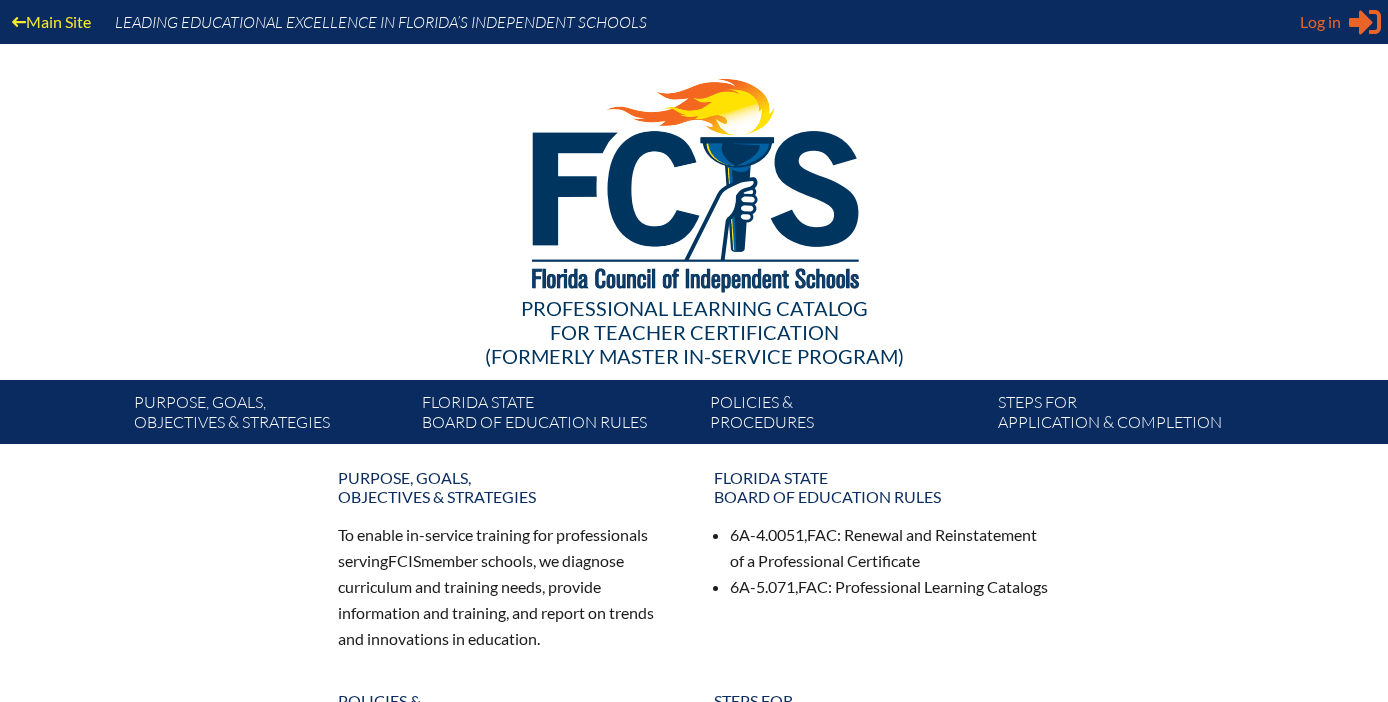 click on "Log in" at bounding box center [1320, 22] 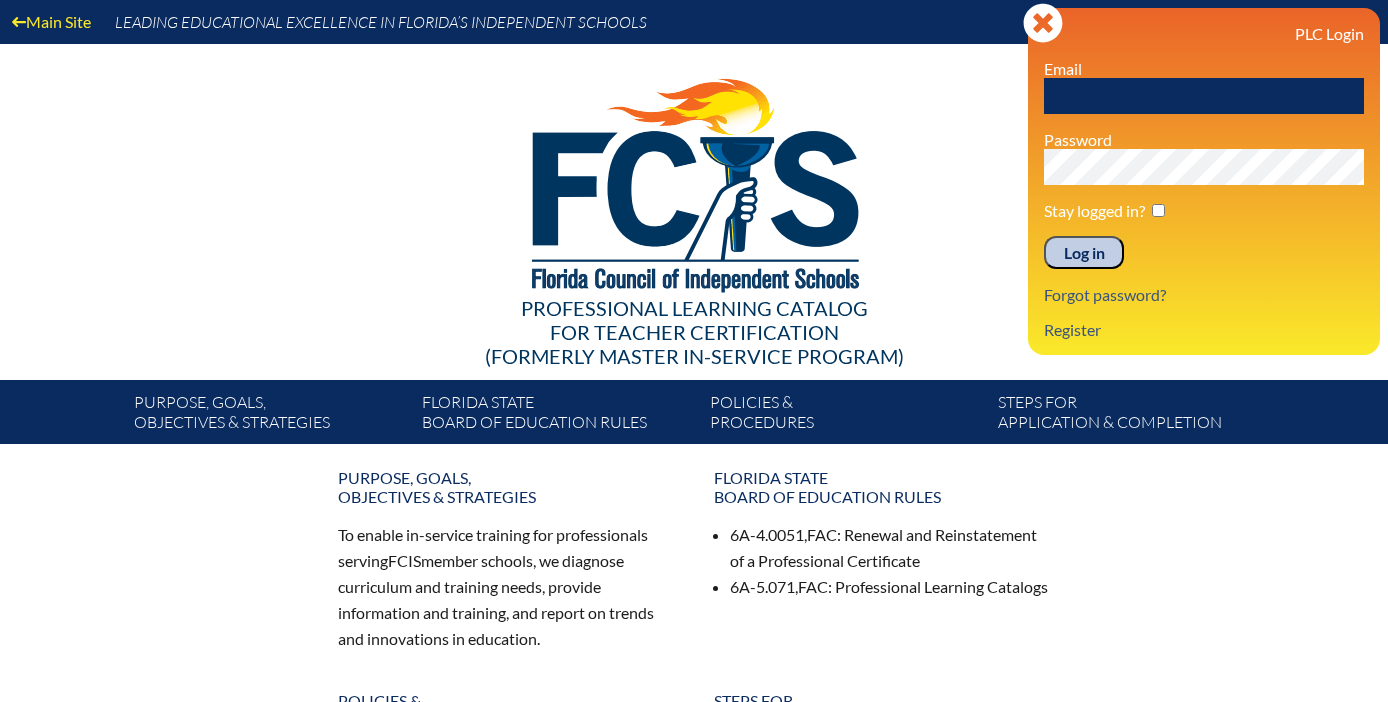 click at bounding box center (1204, 96) 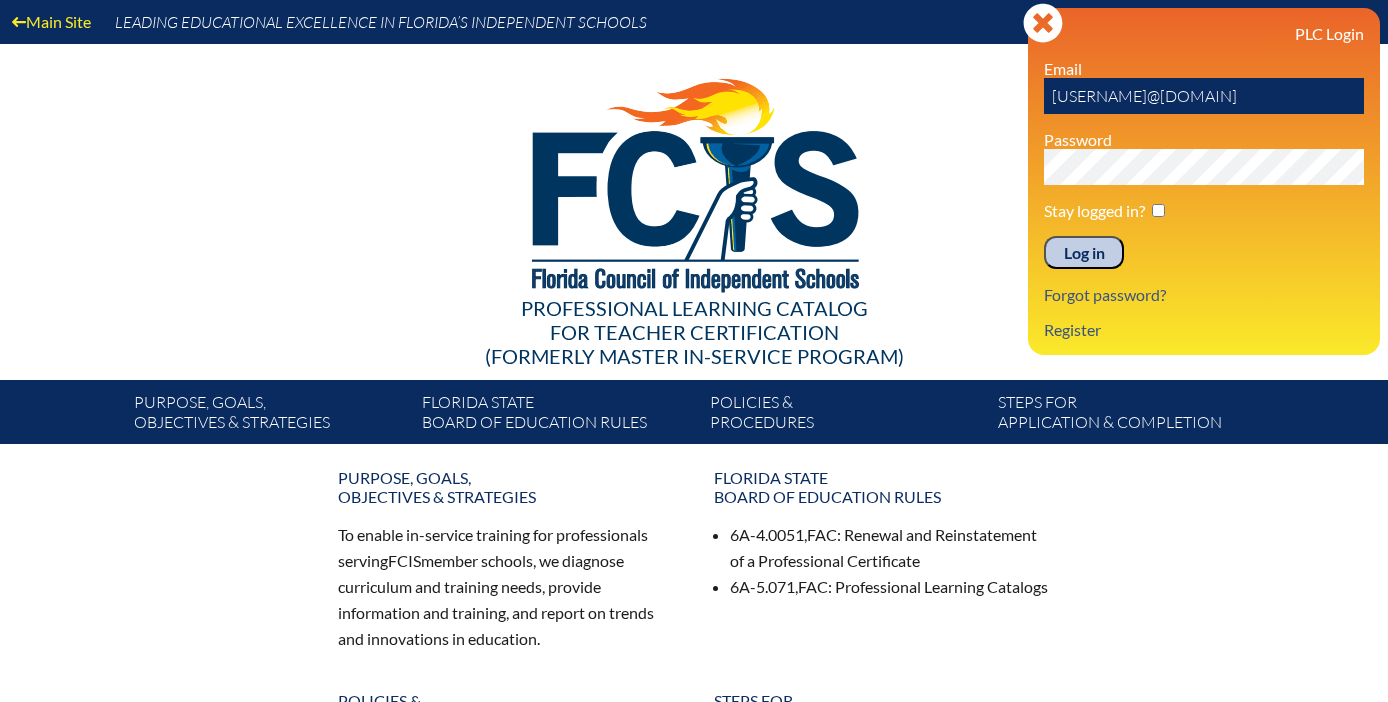 click on "Log in" at bounding box center [1084, 253] 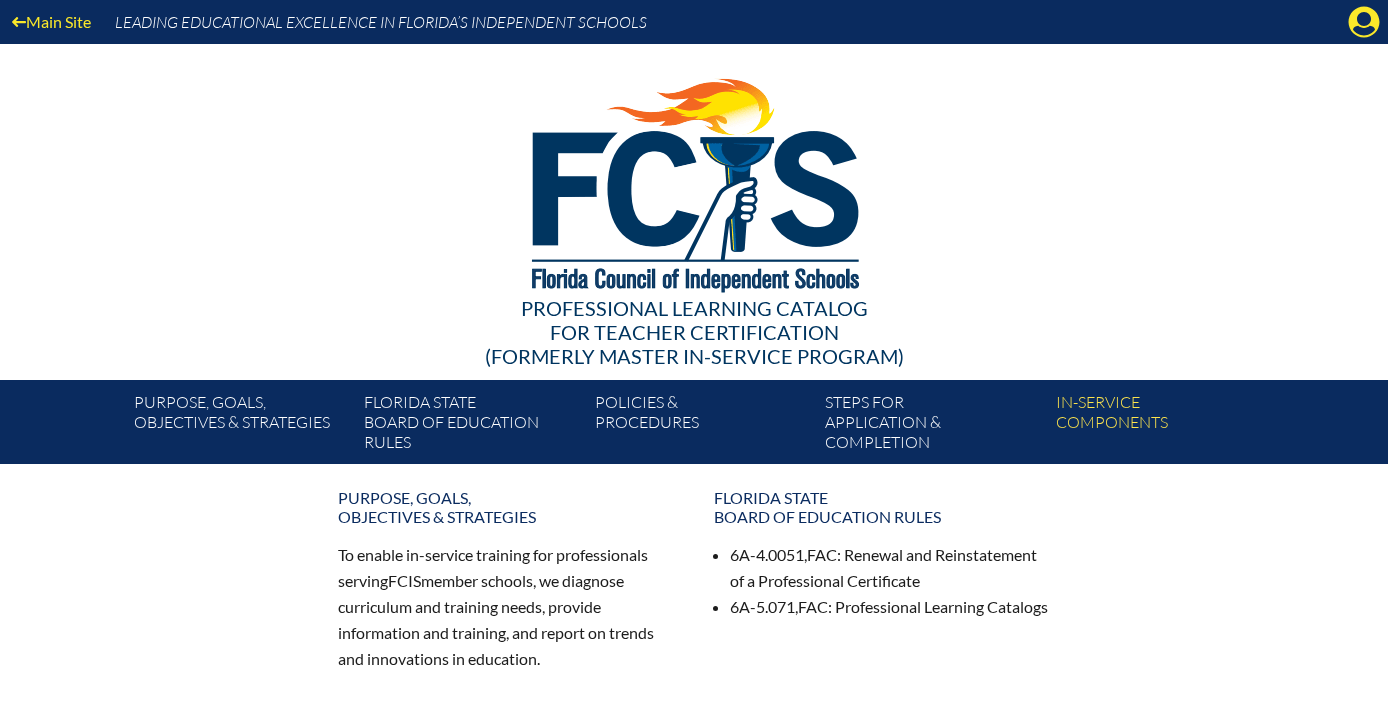 scroll, scrollTop: 0, scrollLeft: 0, axis: both 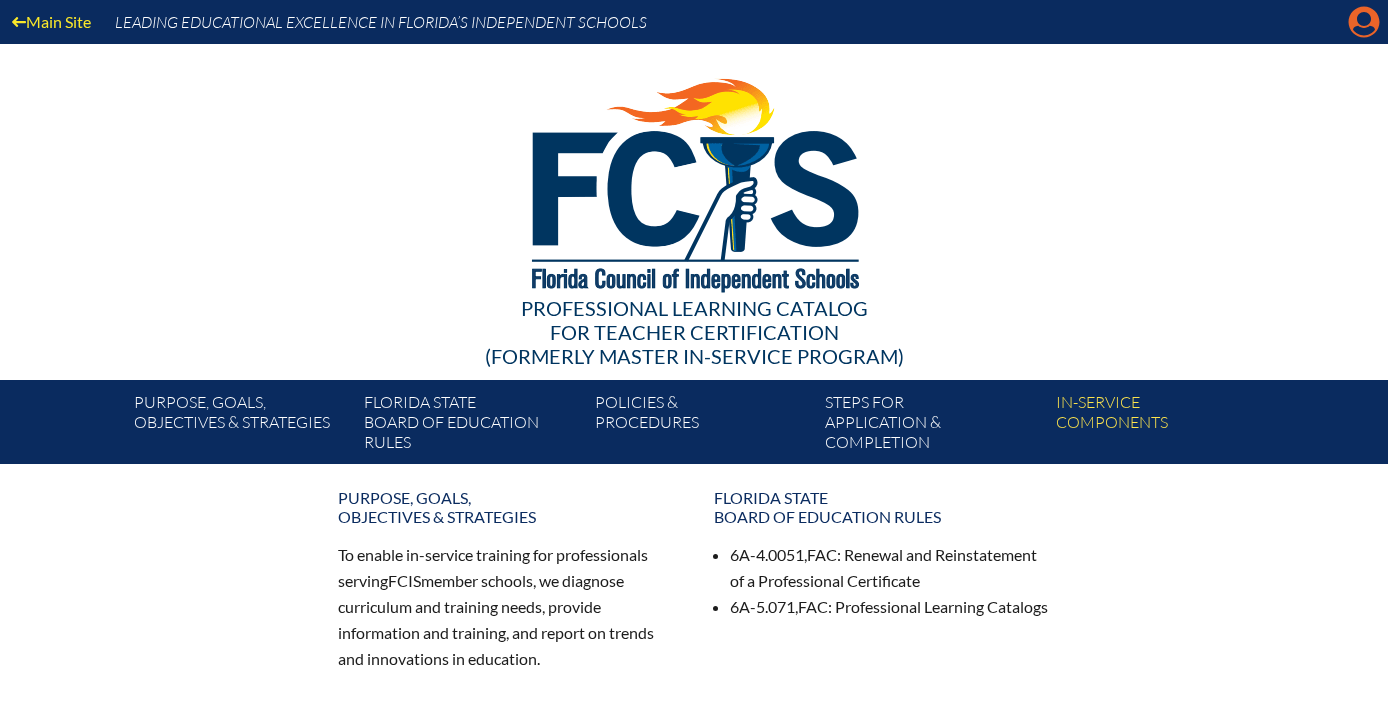 click on "Manage account" 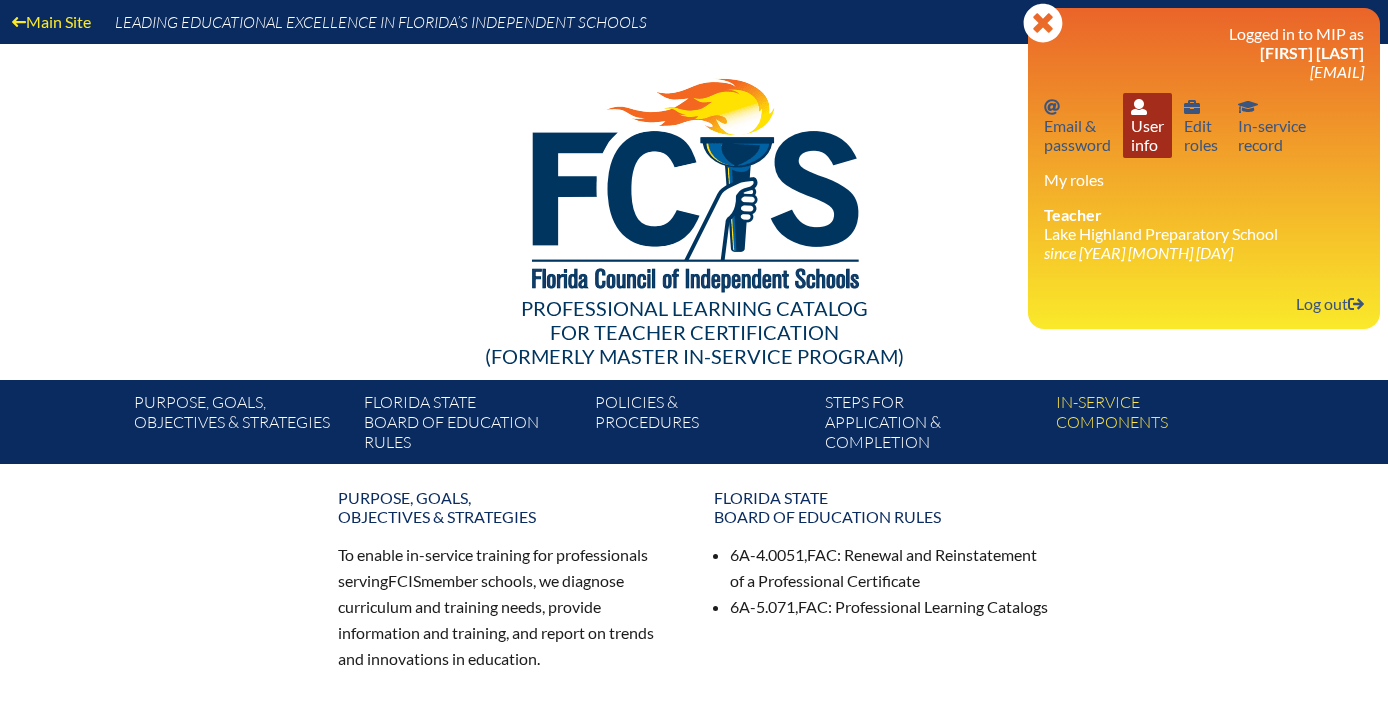 click on "User info
User info" at bounding box center (1147, 125) 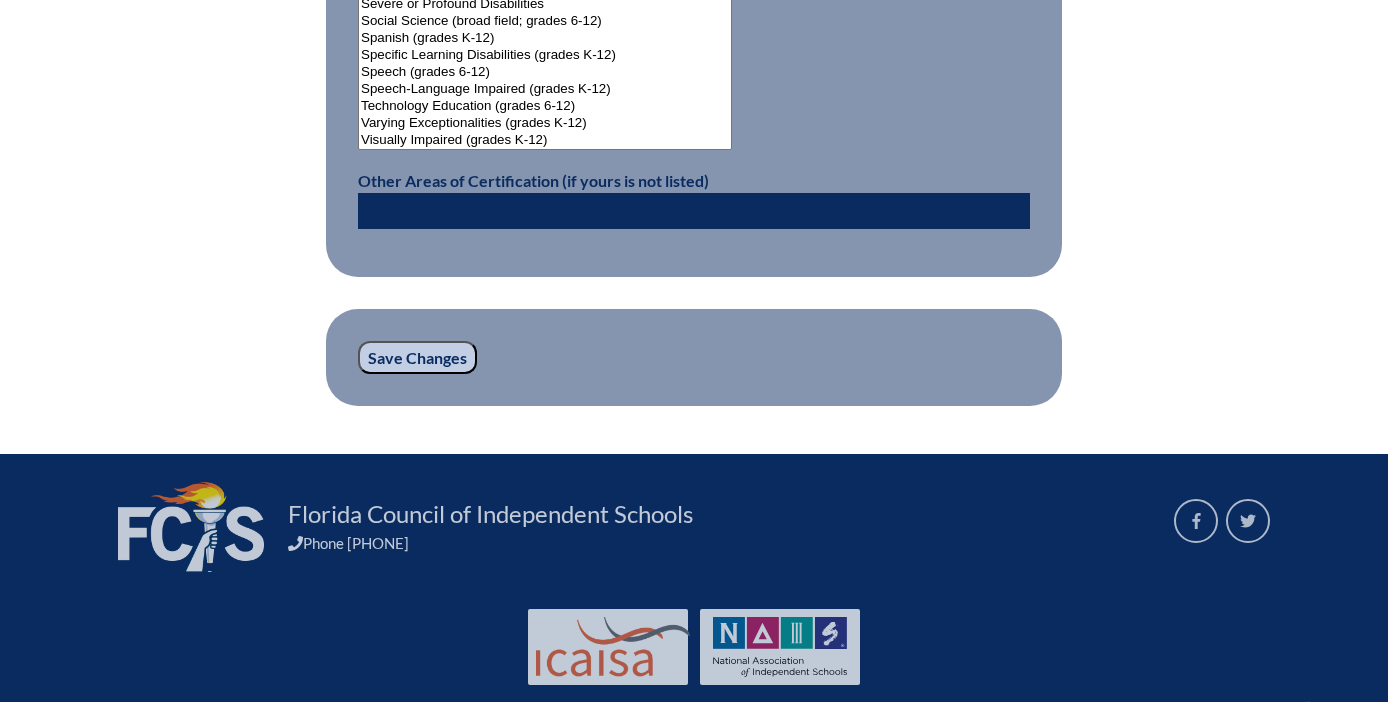 scroll, scrollTop: 2786, scrollLeft: 0, axis: vertical 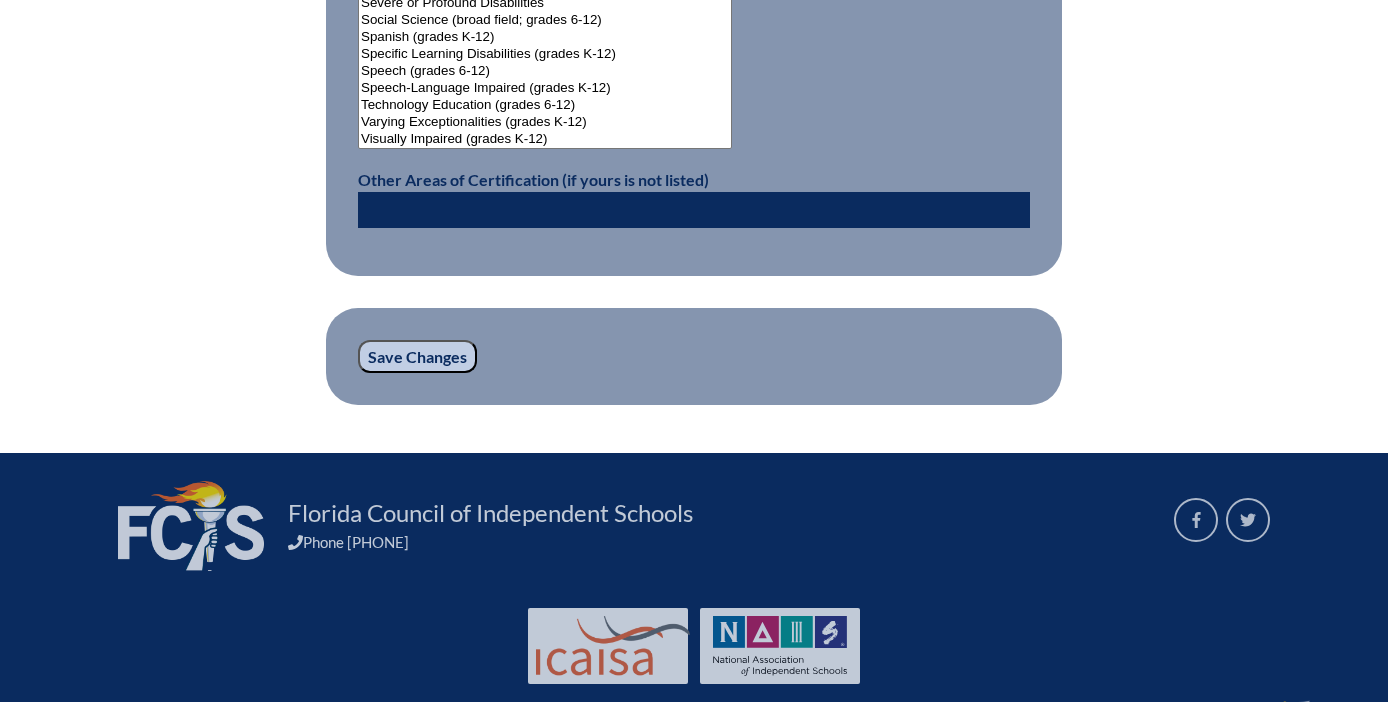 click on "Save Changes" at bounding box center [417, 357] 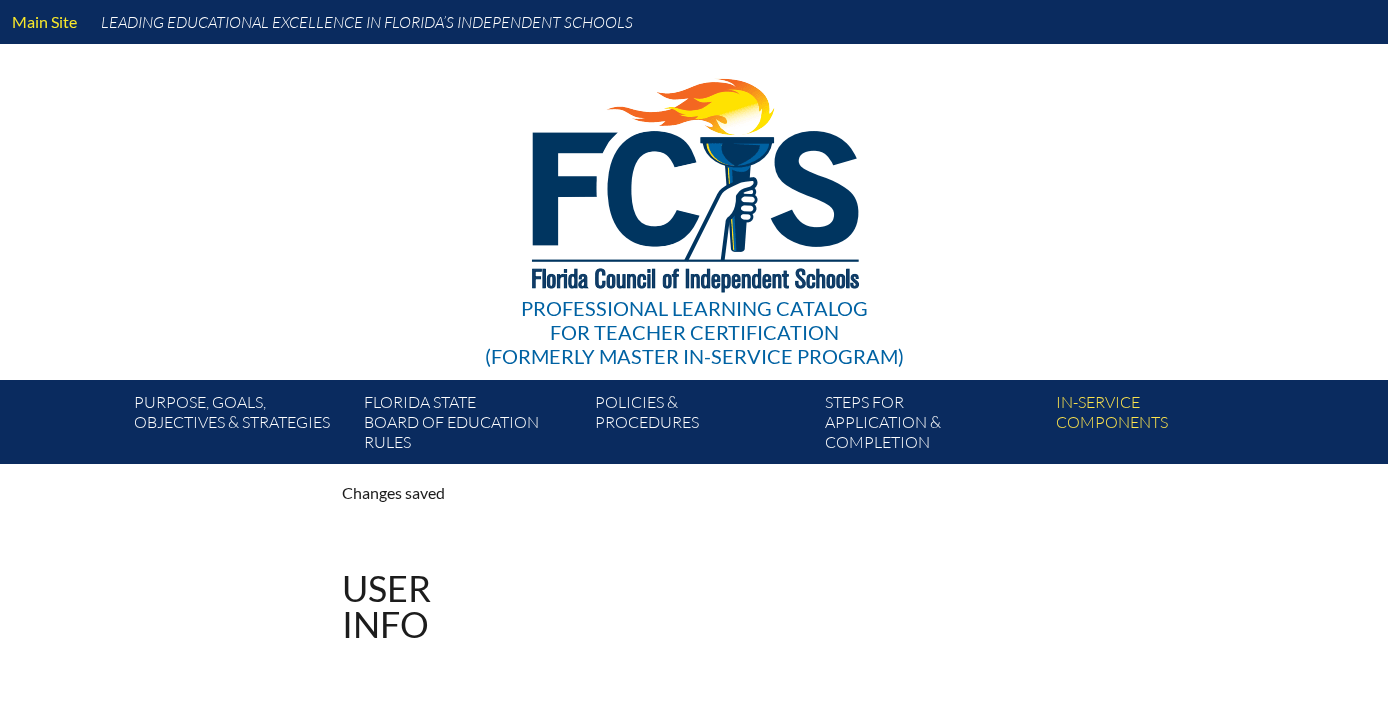 scroll, scrollTop: 0, scrollLeft: 0, axis: both 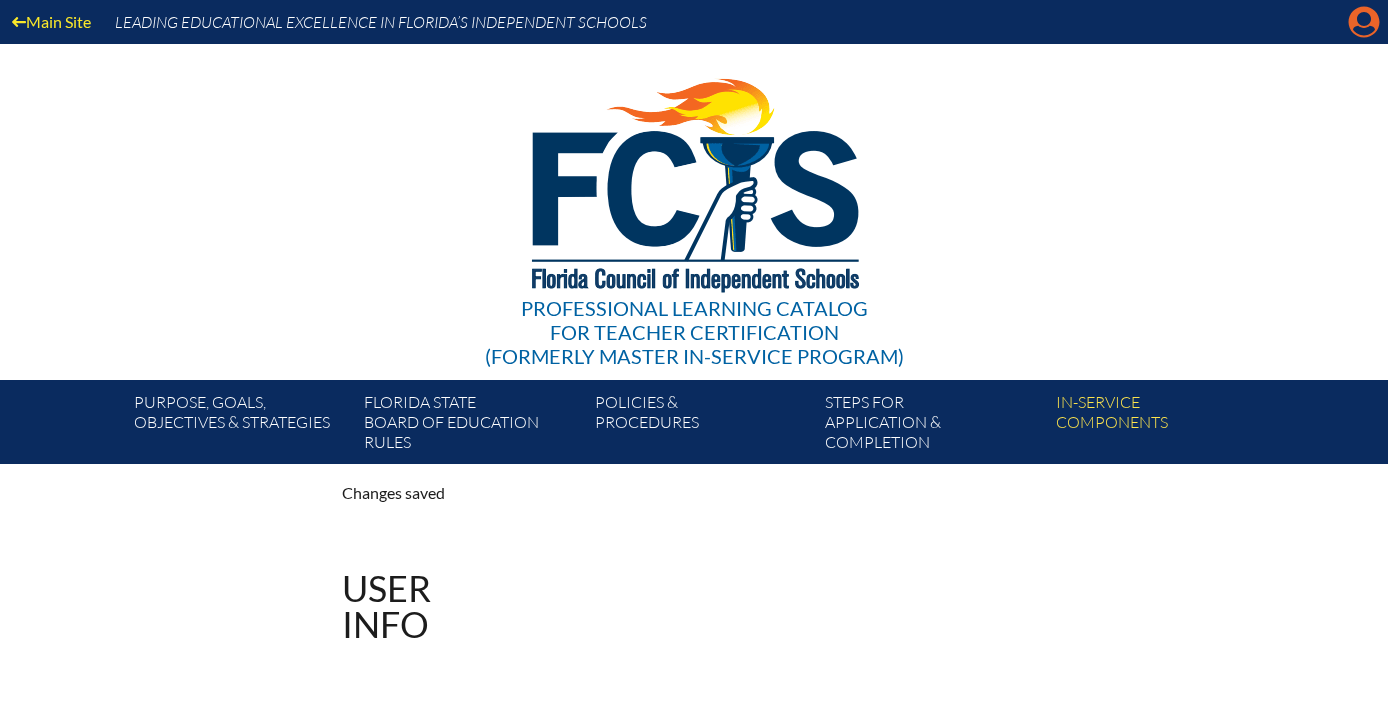 click on "Manage account" 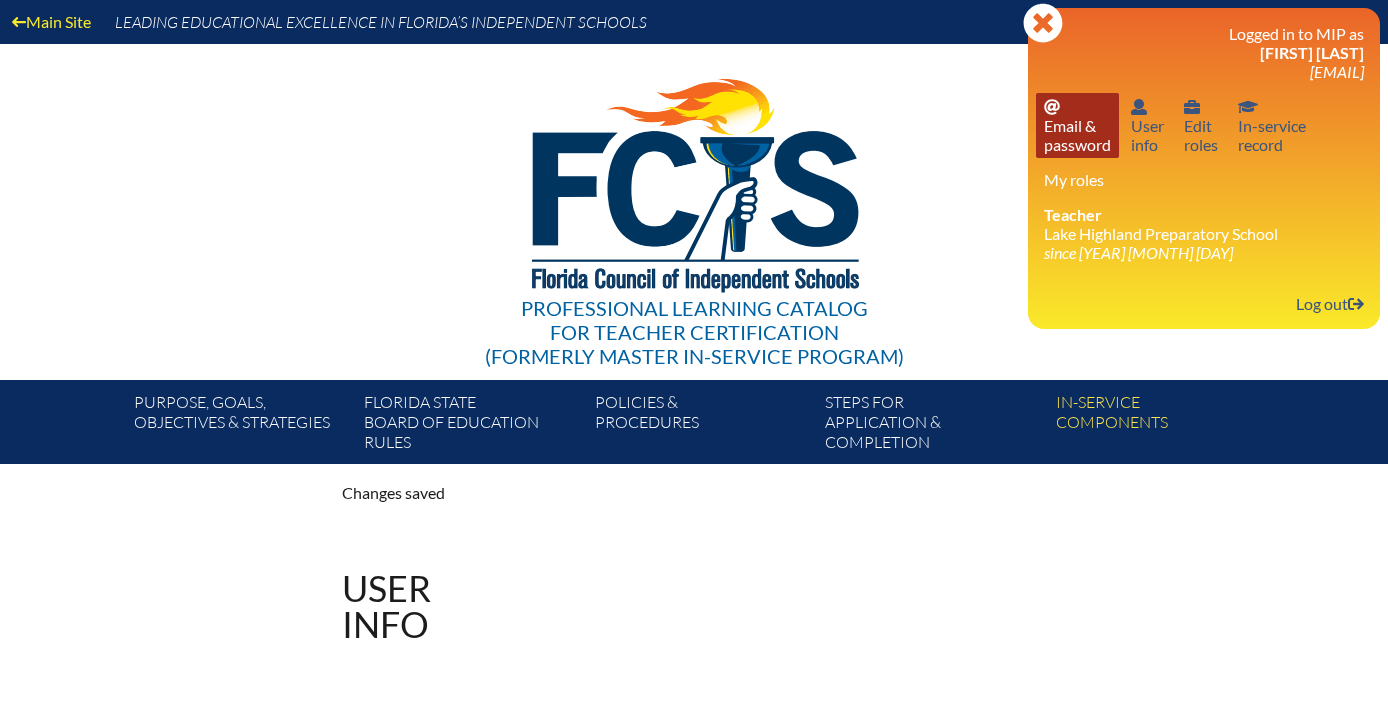 click on "Email password
Email & password" at bounding box center (1077, 125) 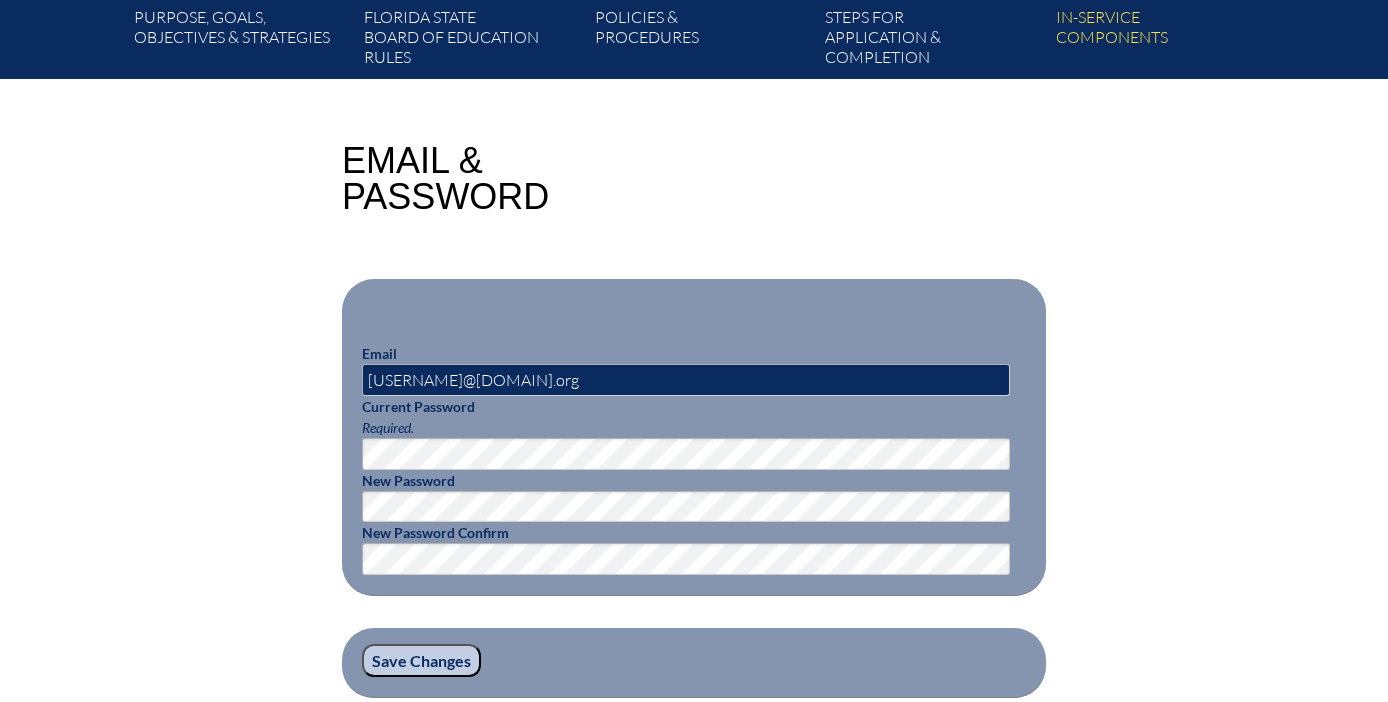 scroll, scrollTop: 393, scrollLeft: 0, axis: vertical 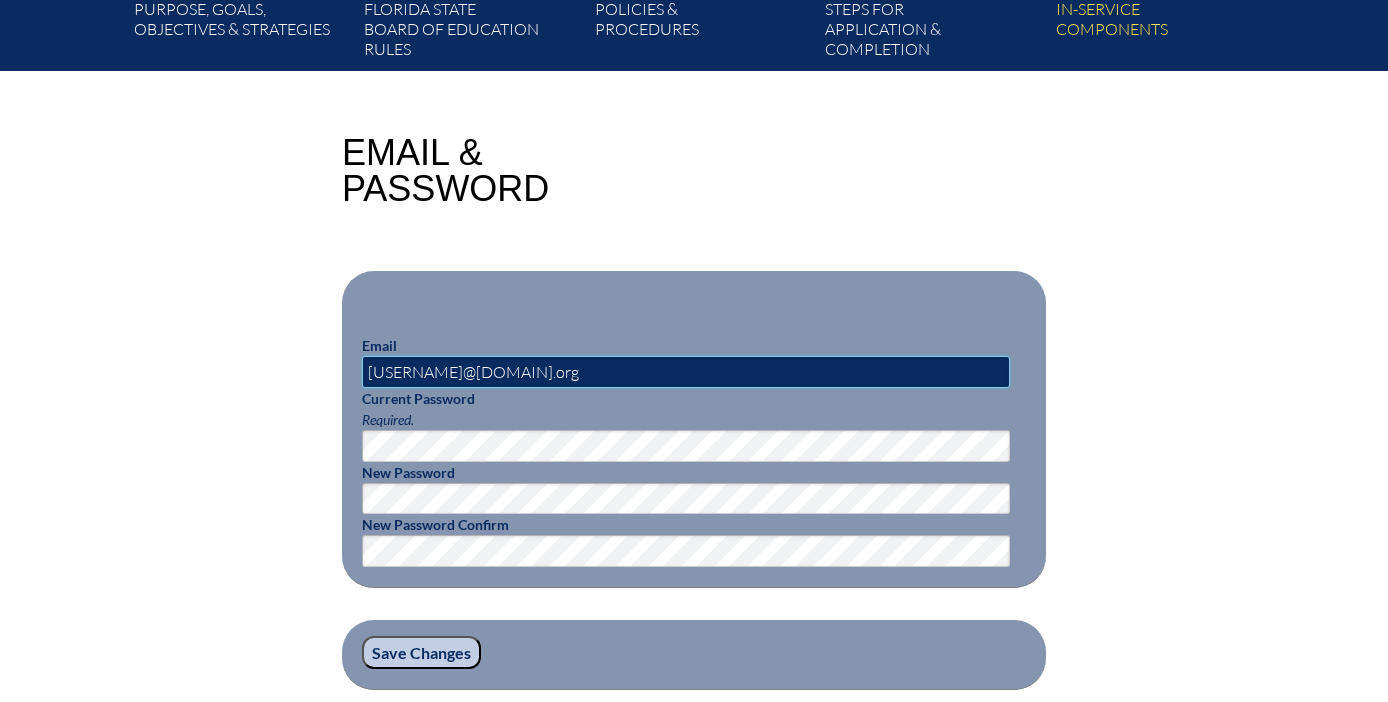 click on "[USERNAME]@[DOMAIN].org" at bounding box center [686, 372] 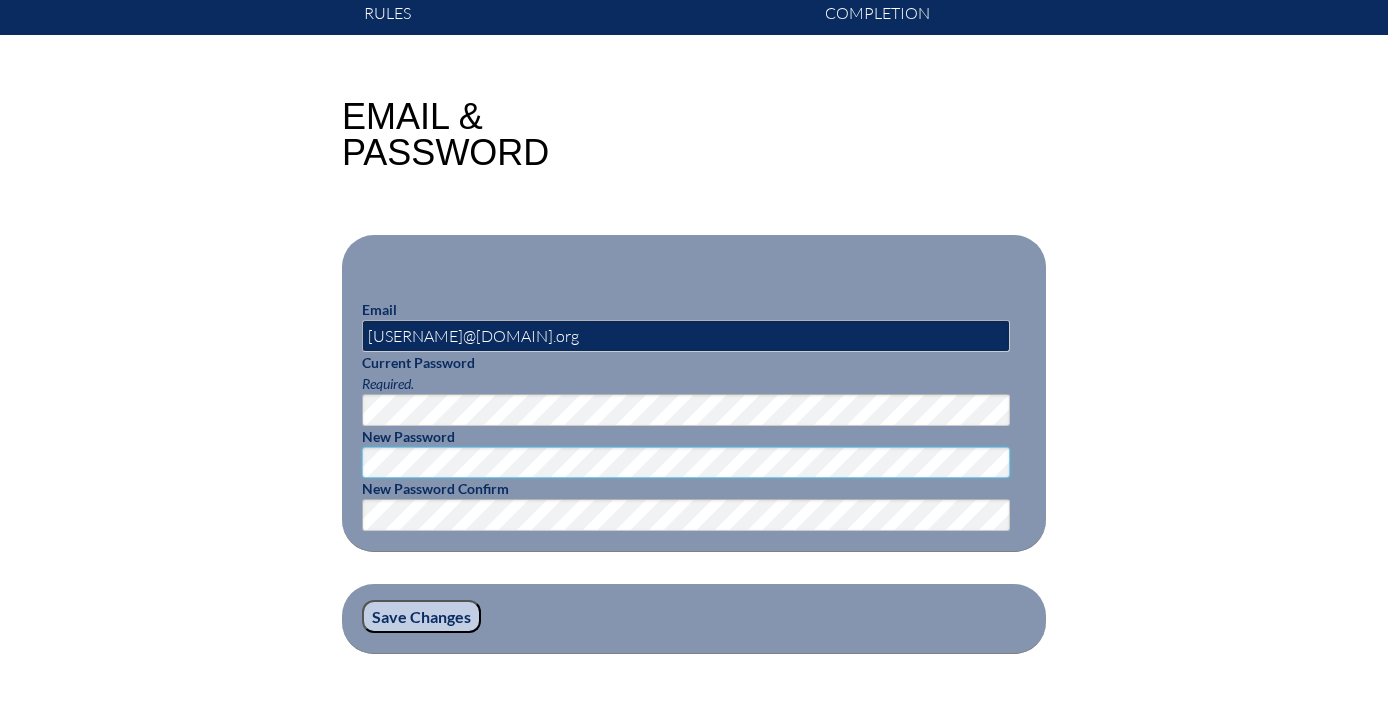 scroll, scrollTop: 432, scrollLeft: 0, axis: vertical 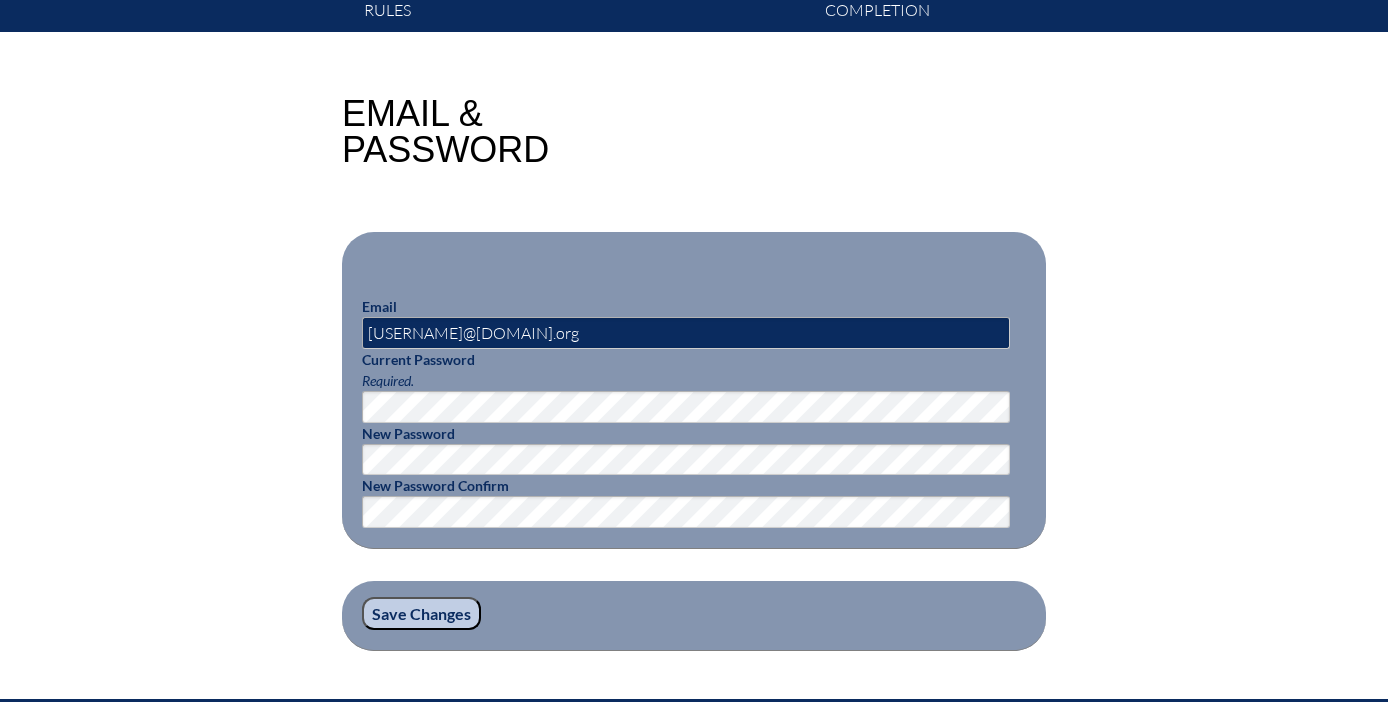 click on "Save Changes" at bounding box center [421, 614] 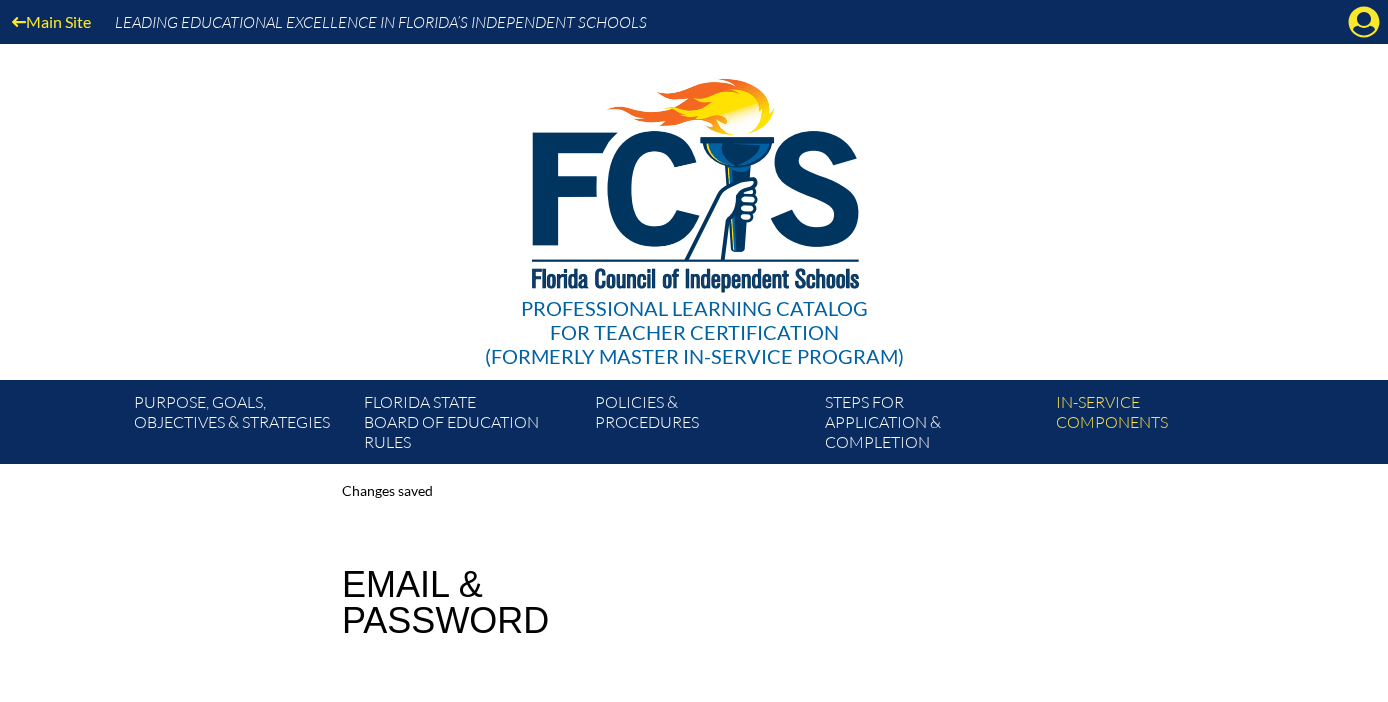 scroll, scrollTop: 0, scrollLeft: 0, axis: both 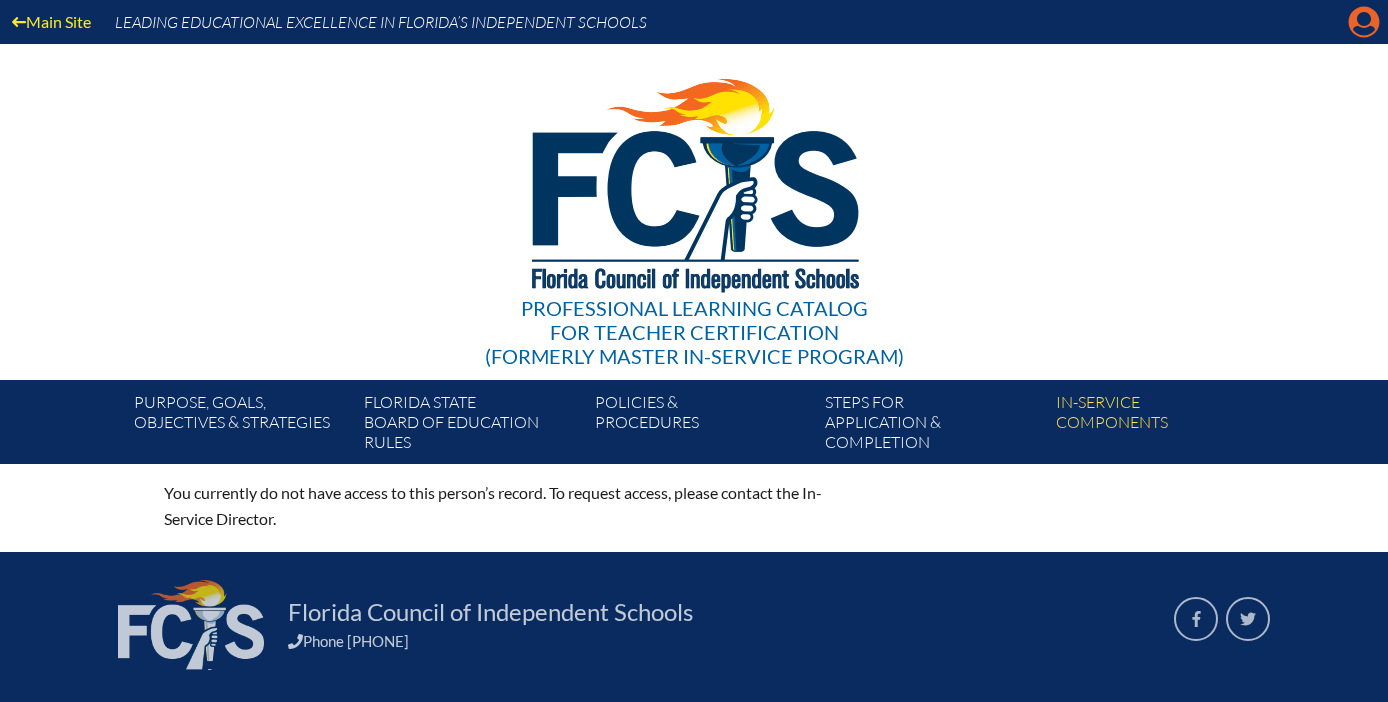 click 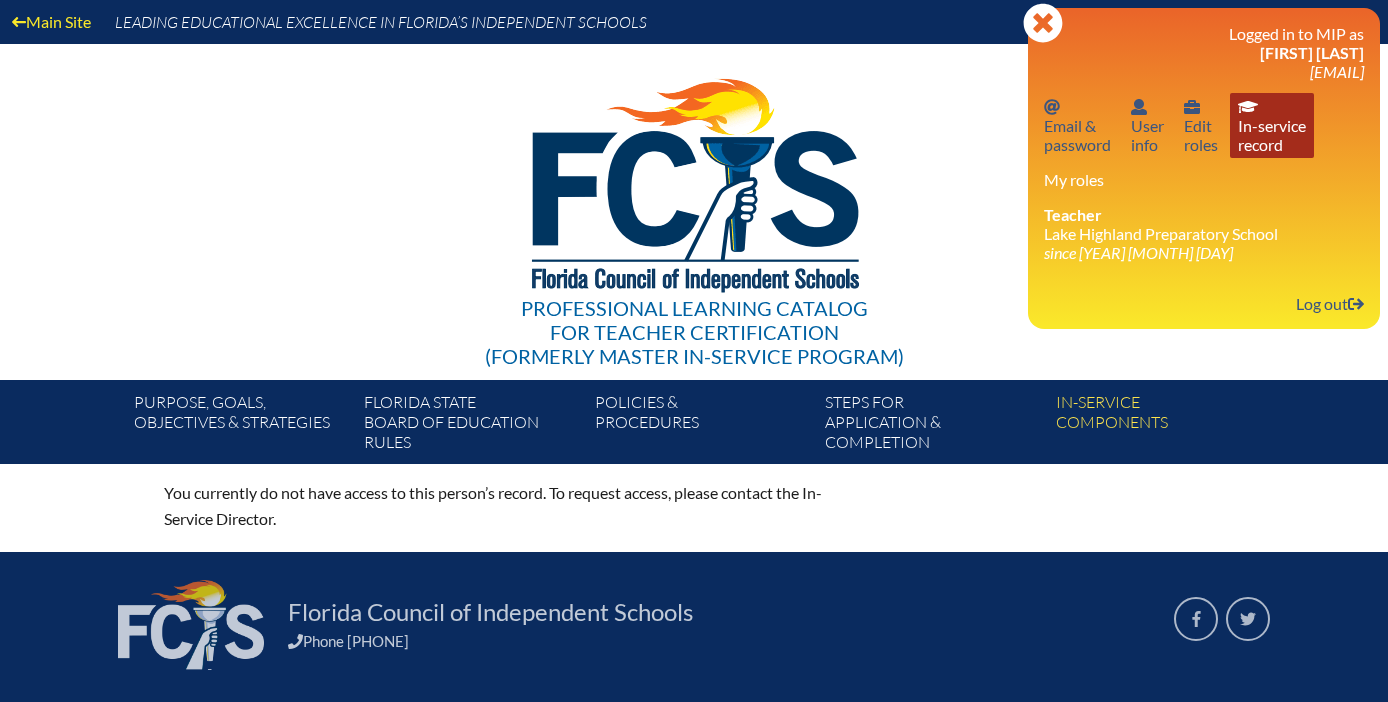 click on "In-service record
In-service record" at bounding box center [1272, 125] 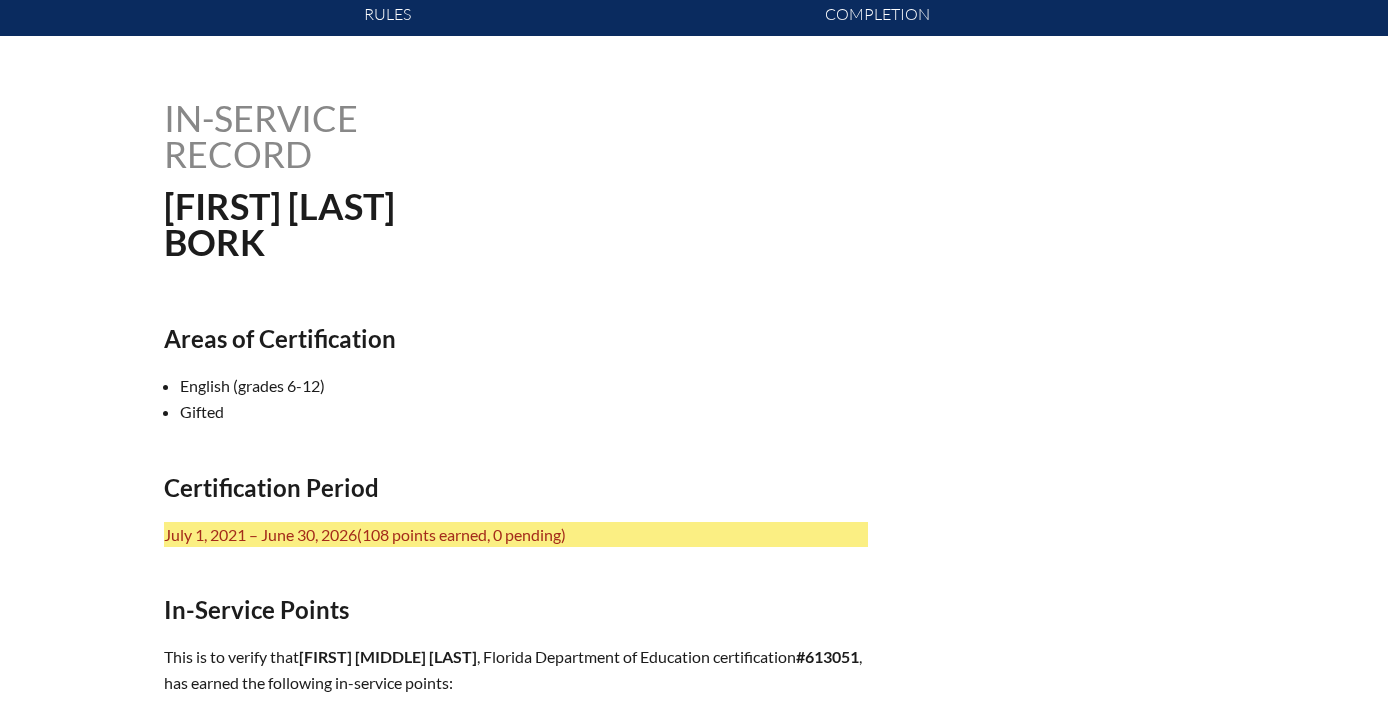 scroll, scrollTop: 429, scrollLeft: 0, axis: vertical 